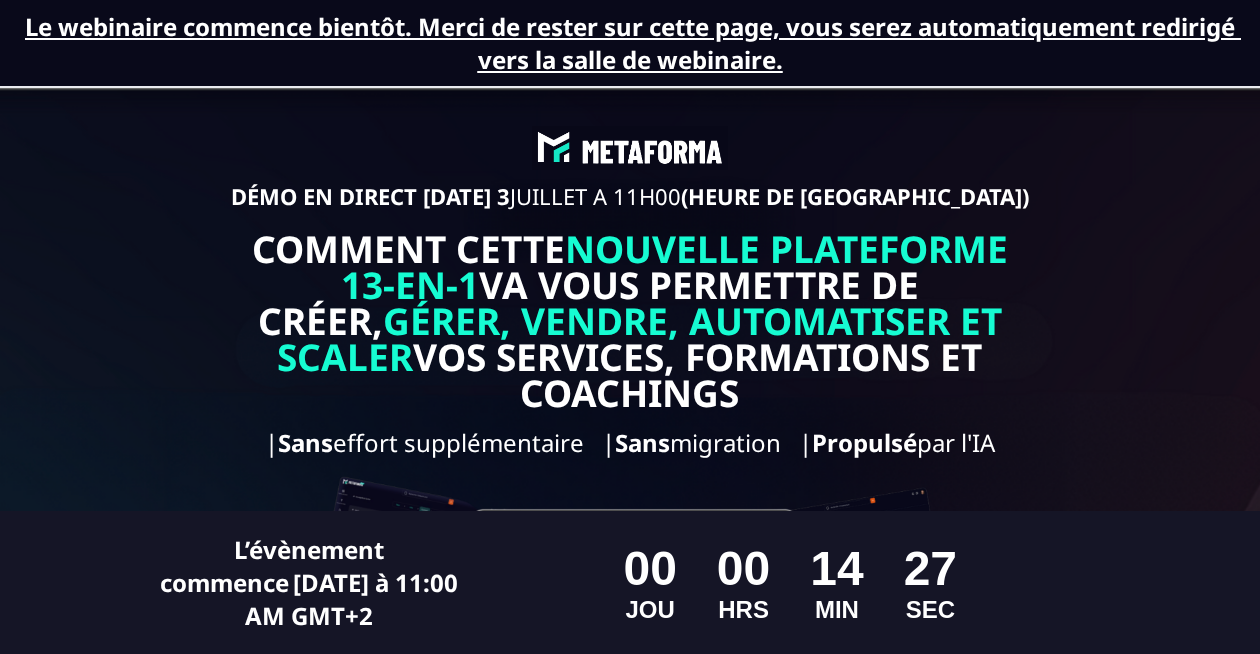 scroll, scrollTop: 0, scrollLeft: 0, axis: both 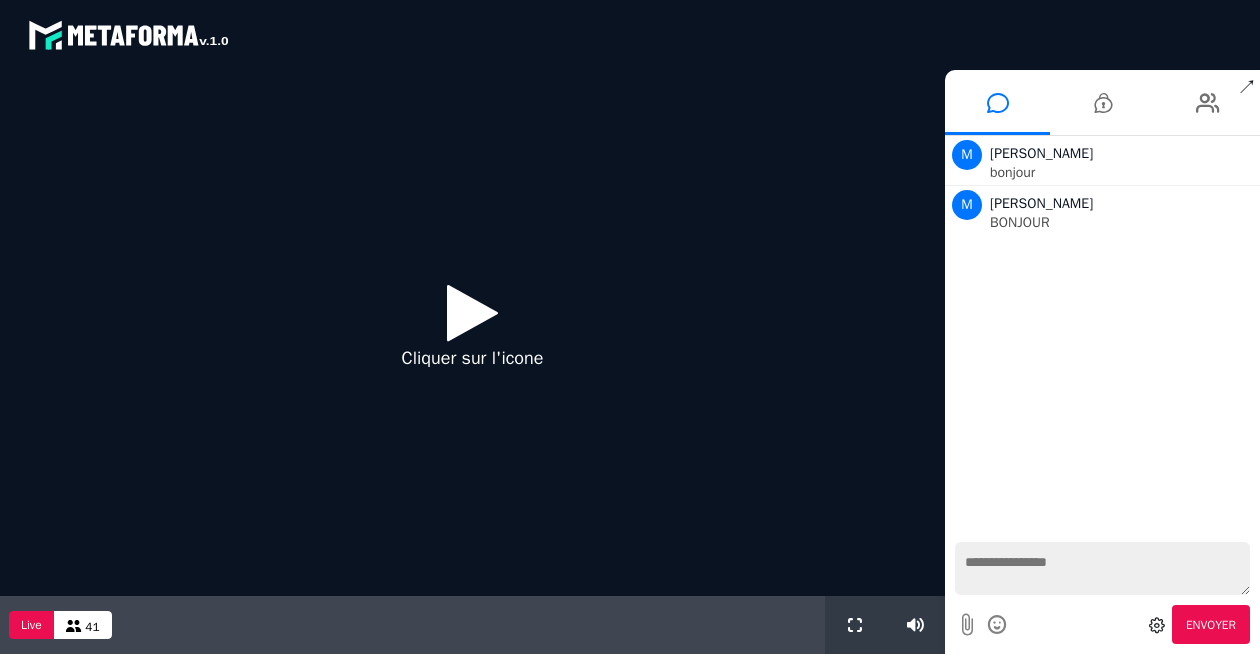 click at bounding box center [472, 312] 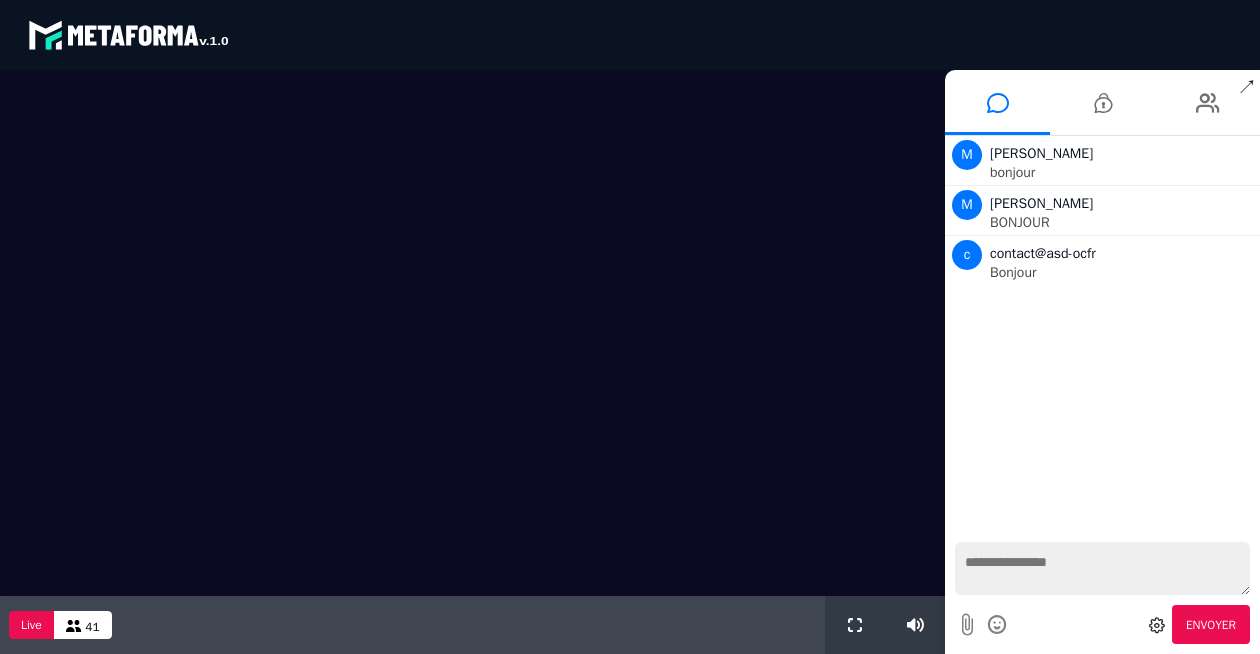 click at bounding box center (1102, 568) 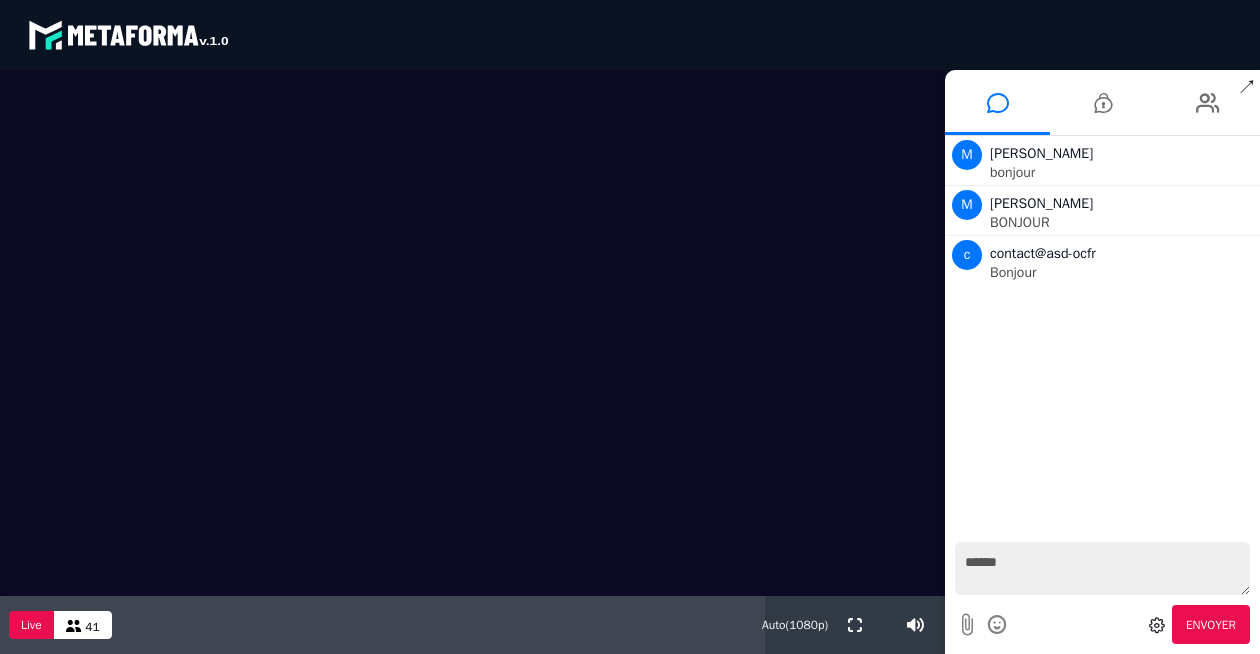 type on "*******" 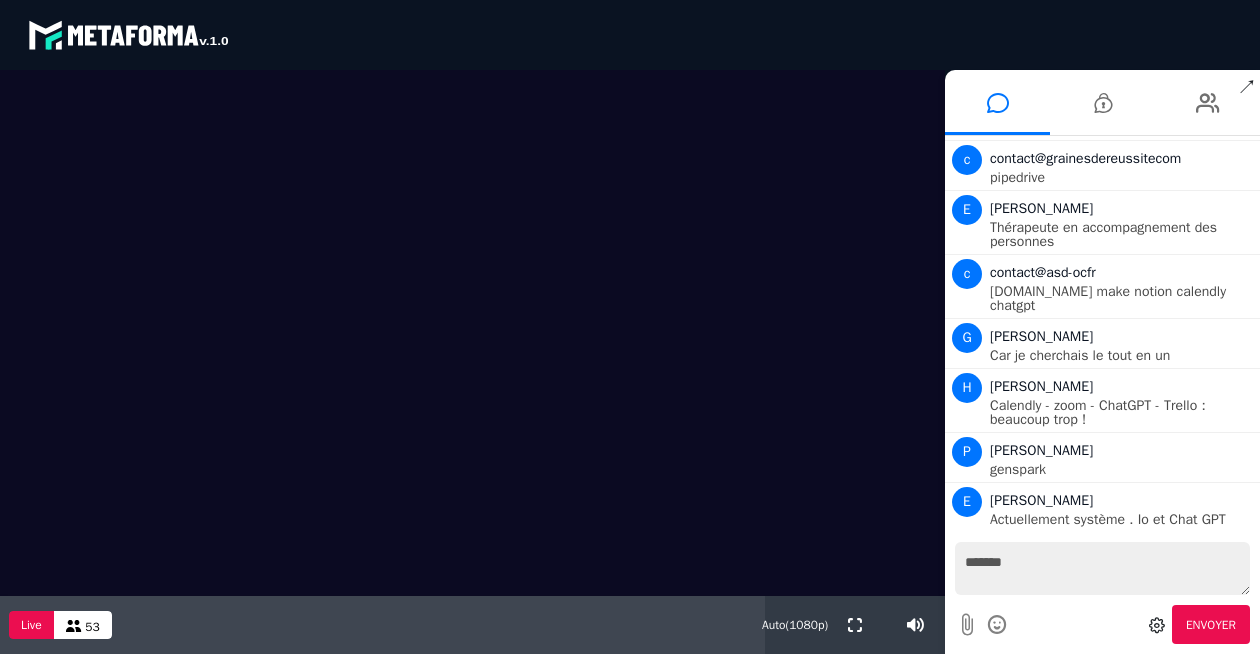 scroll, scrollTop: 2429, scrollLeft: 0, axis: vertical 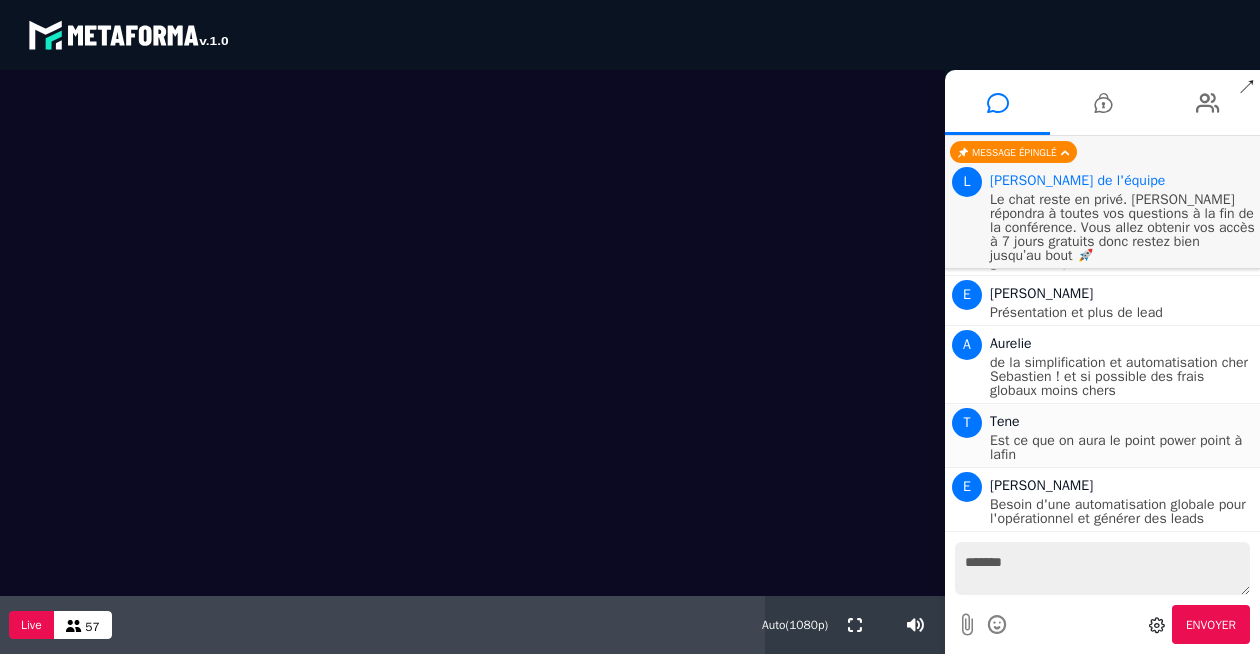 type 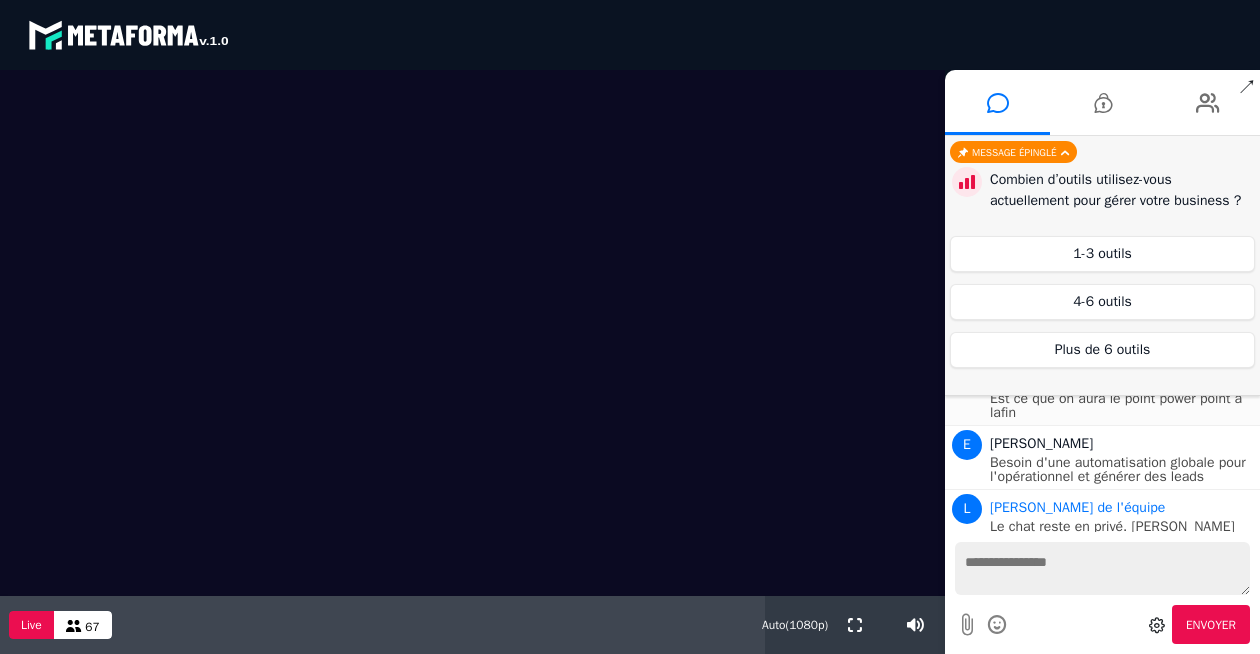 scroll, scrollTop: 3626, scrollLeft: 0, axis: vertical 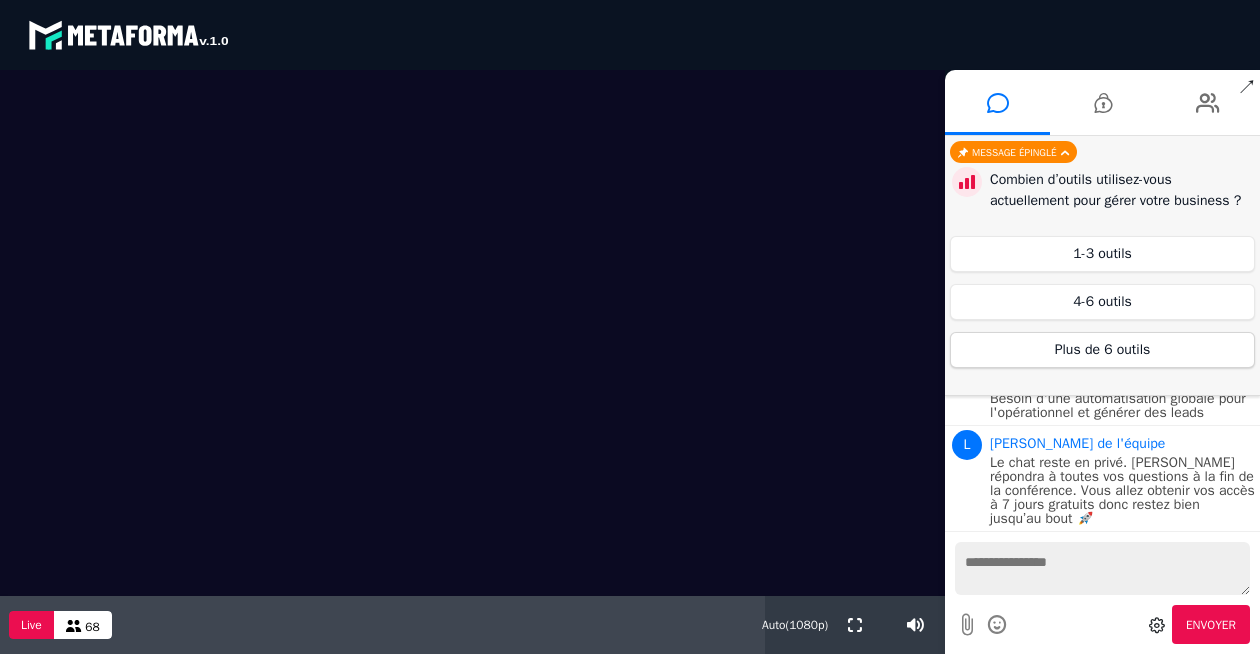 click on "Plus de 6 outils" at bounding box center [1102, 350] 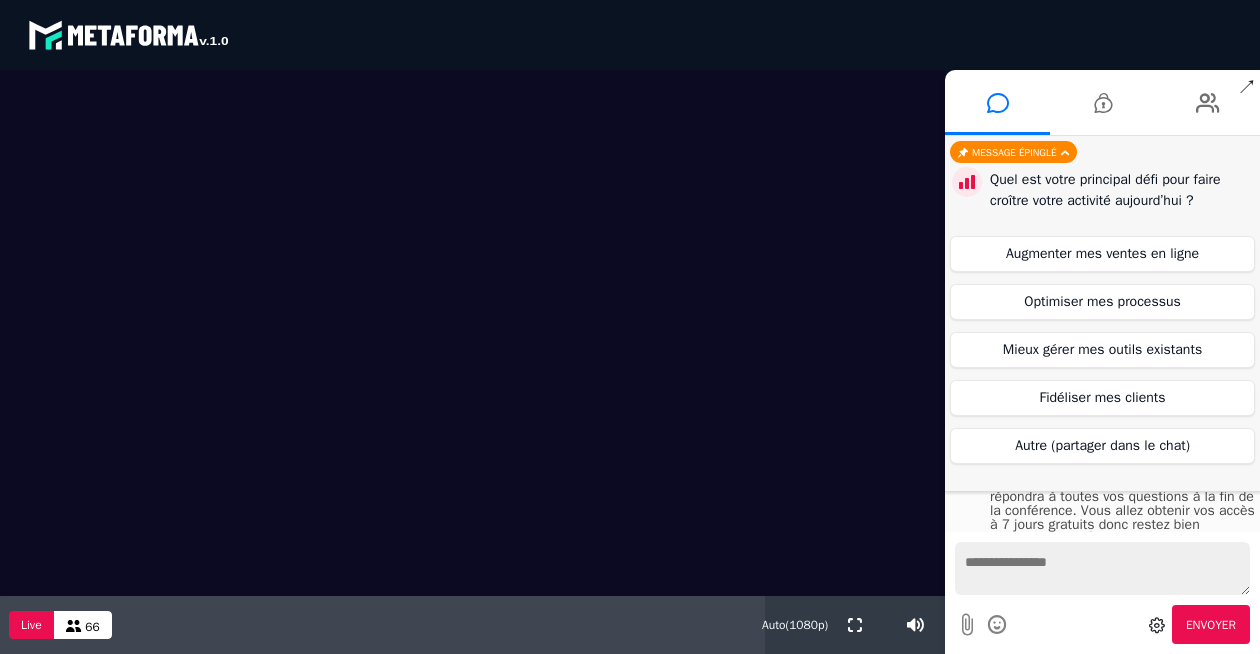 scroll, scrollTop: 3557, scrollLeft: 0, axis: vertical 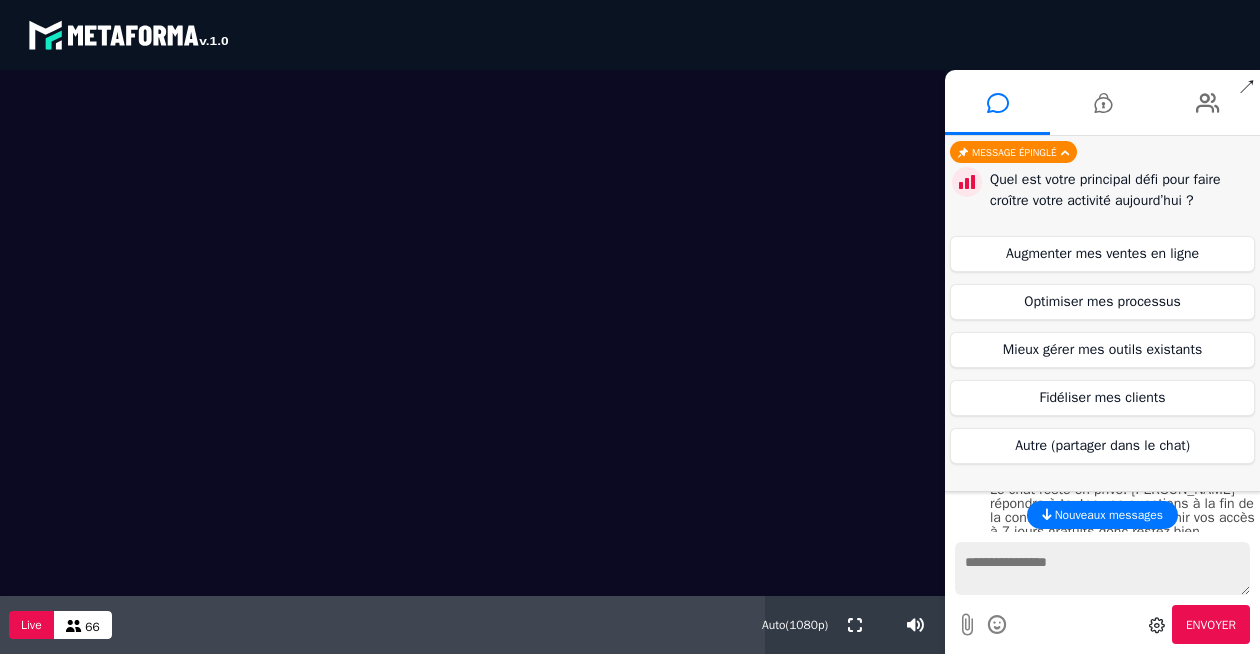 click at bounding box center (1065, 153) 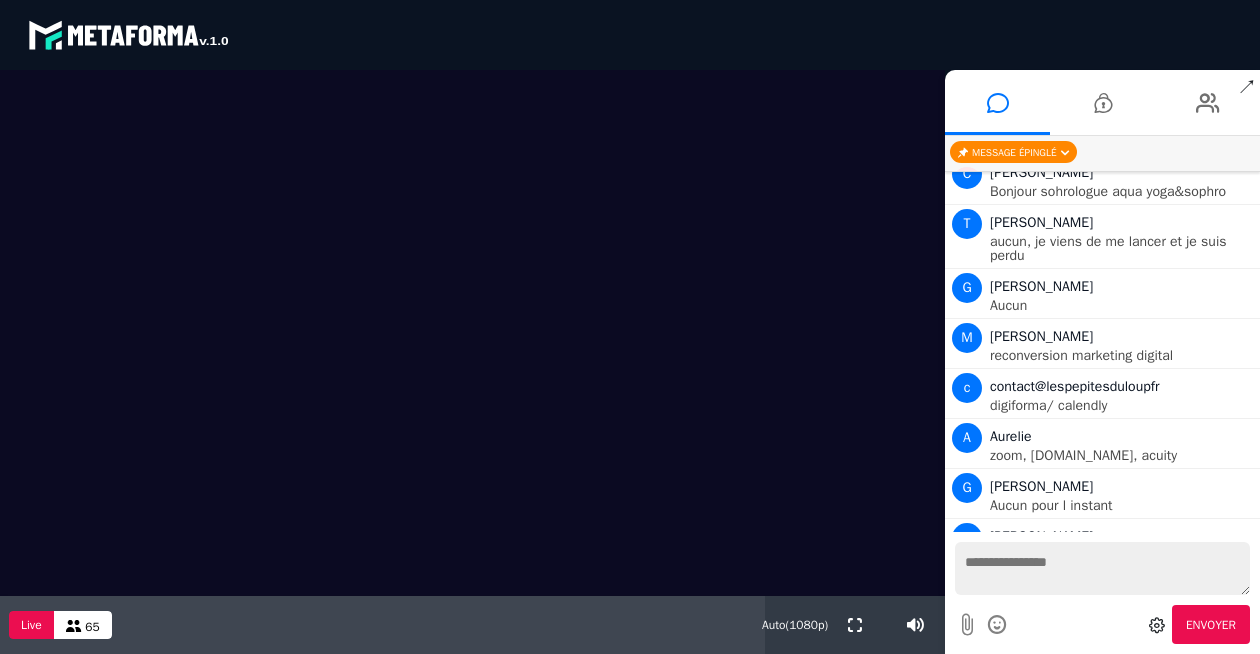 scroll, scrollTop: 1710, scrollLeft: 0, axis: vertical 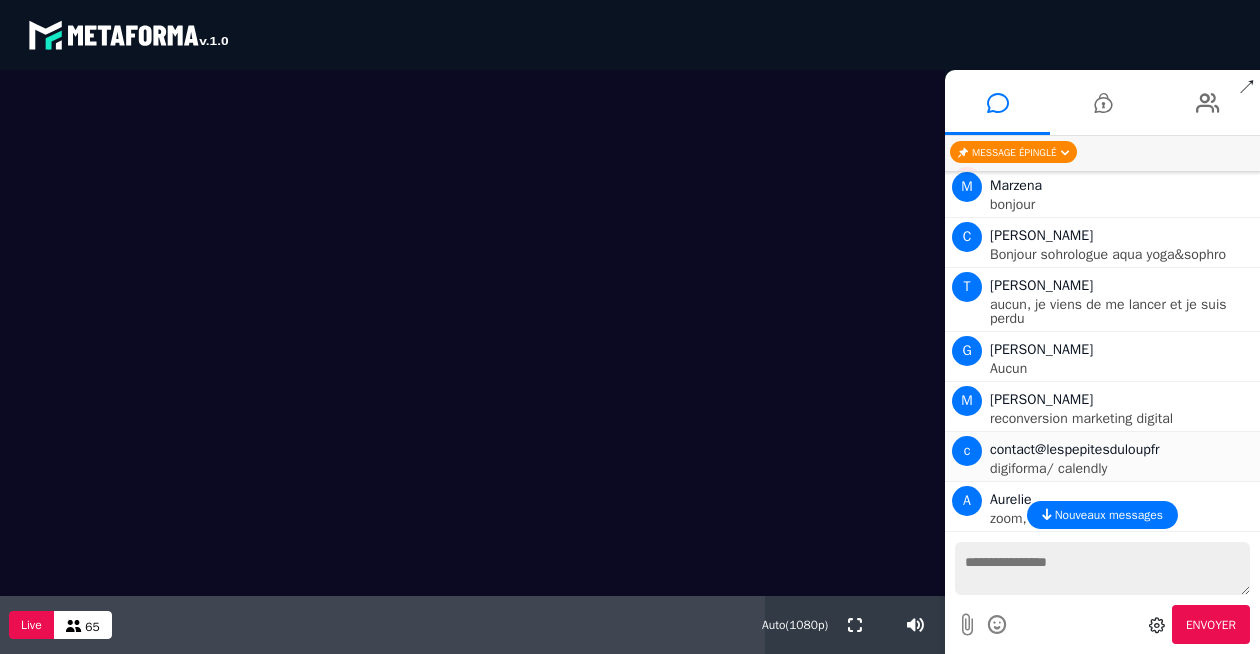 click on "c   contact@lespepitesduloupfr" at bounding box center [1122, 450] 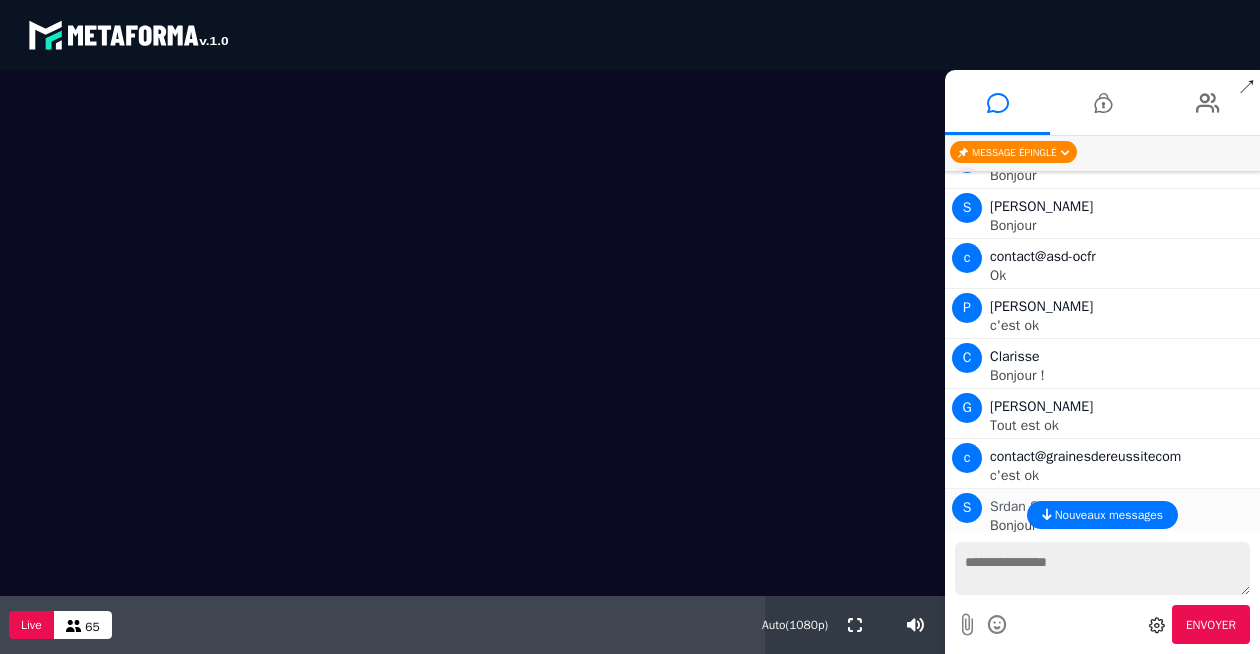 scroll, scrollTop: 0, scrollLeft: 0, axis: both 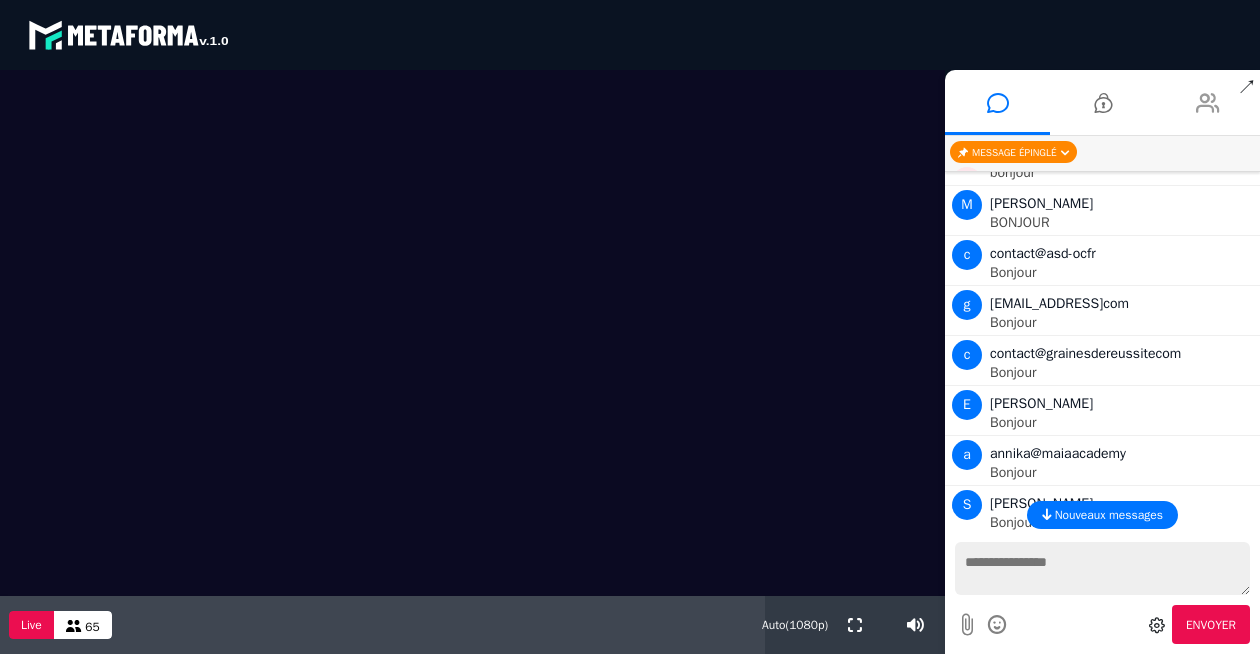 click at bounding box center (1208, 103) 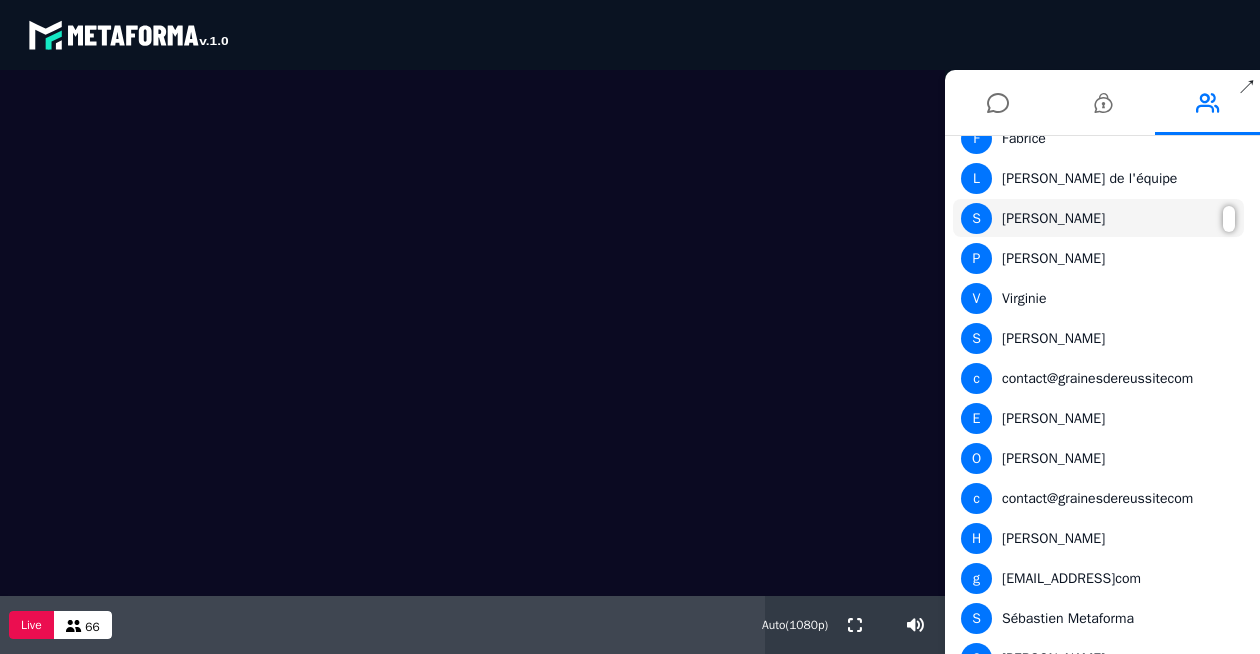 scroll, scrollTop: 0, scrollLeft: 0, axis: both 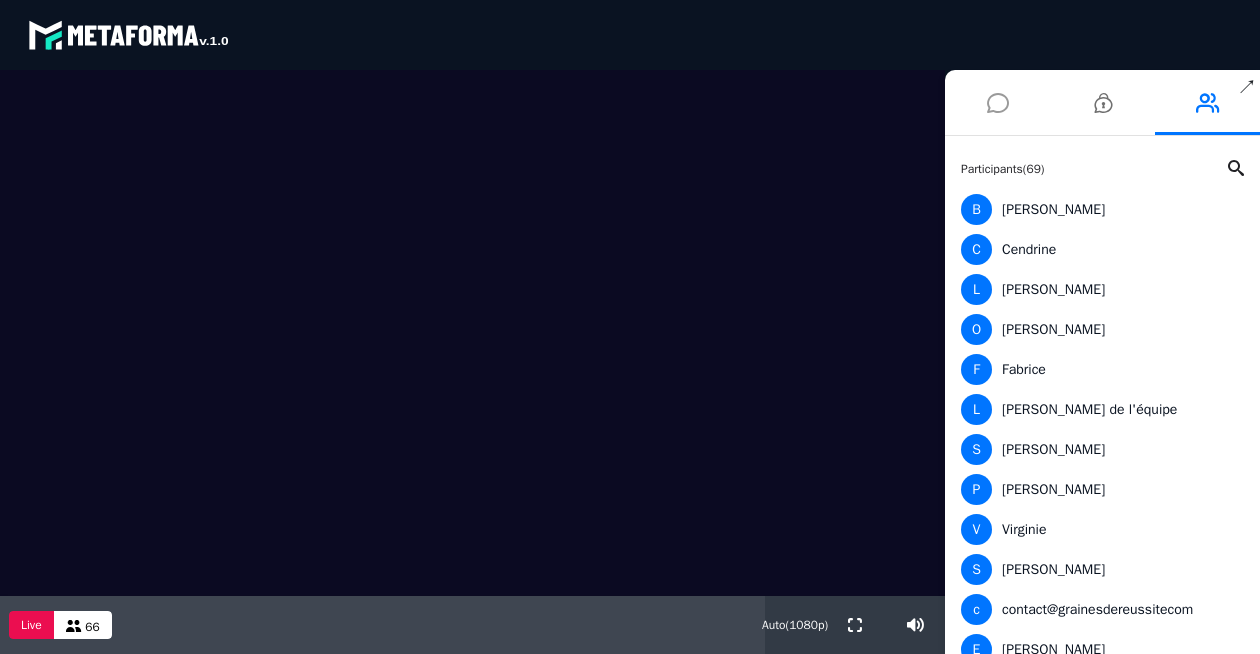 click at bounding box center [998, 103] 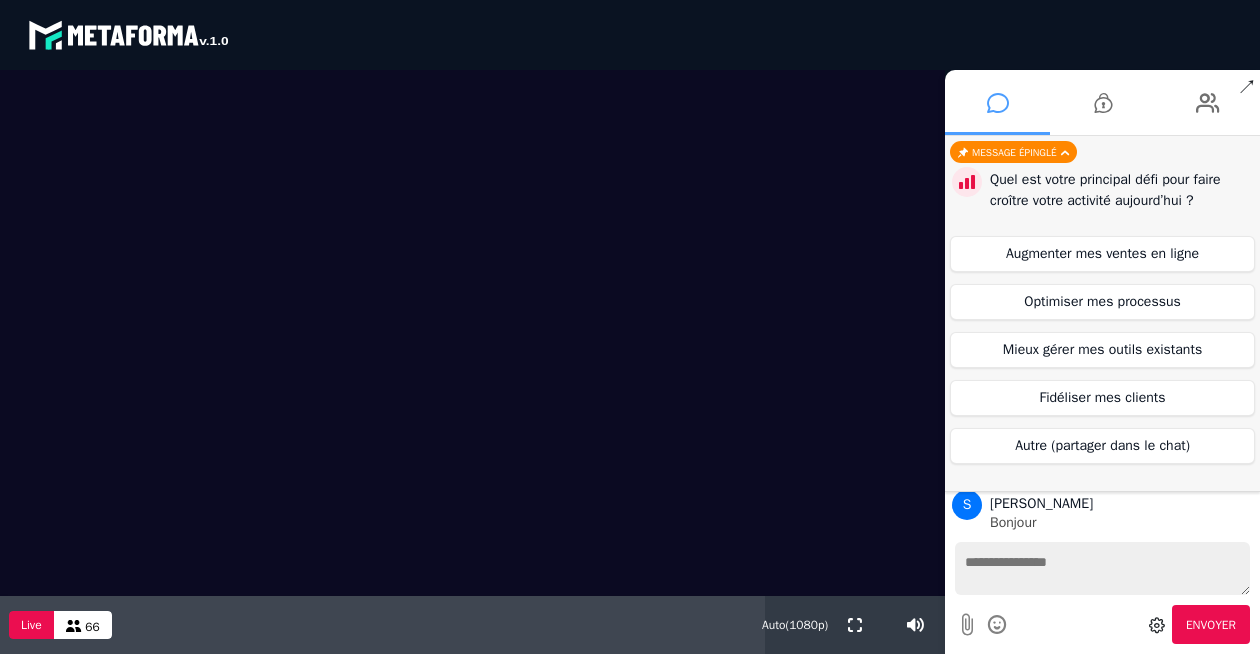 scroll, scrollTop: 3520, scrollLeft: 0, axis: vertical 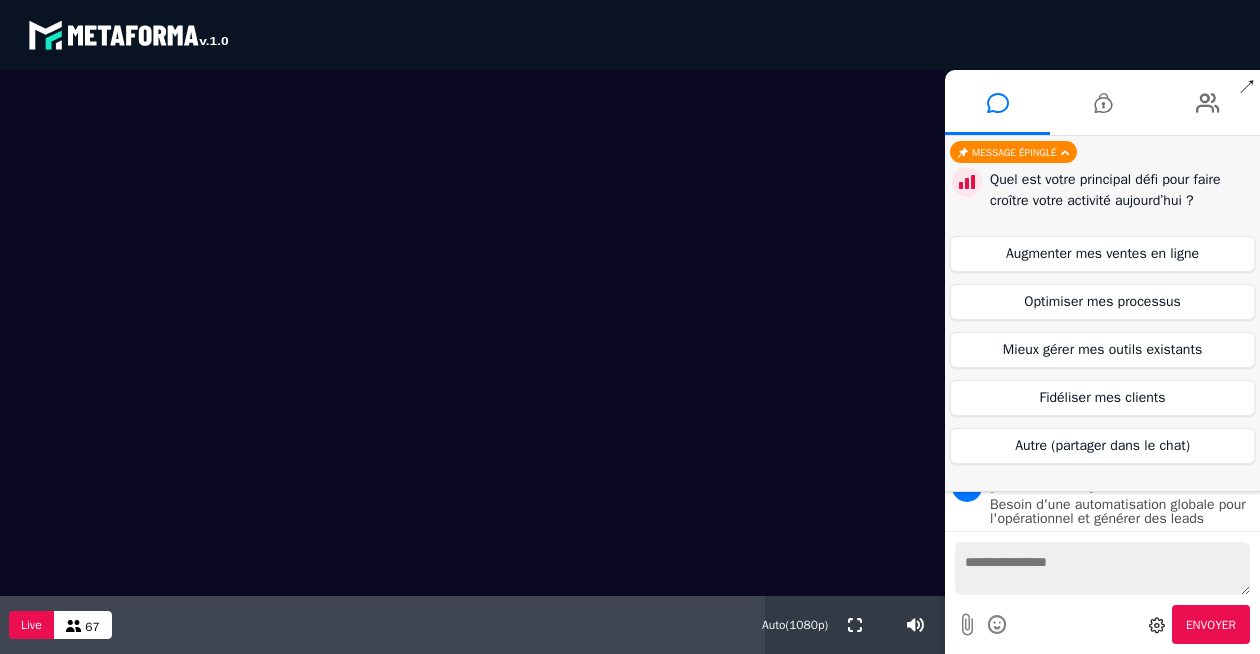 click at bounding box center (1065, 153) 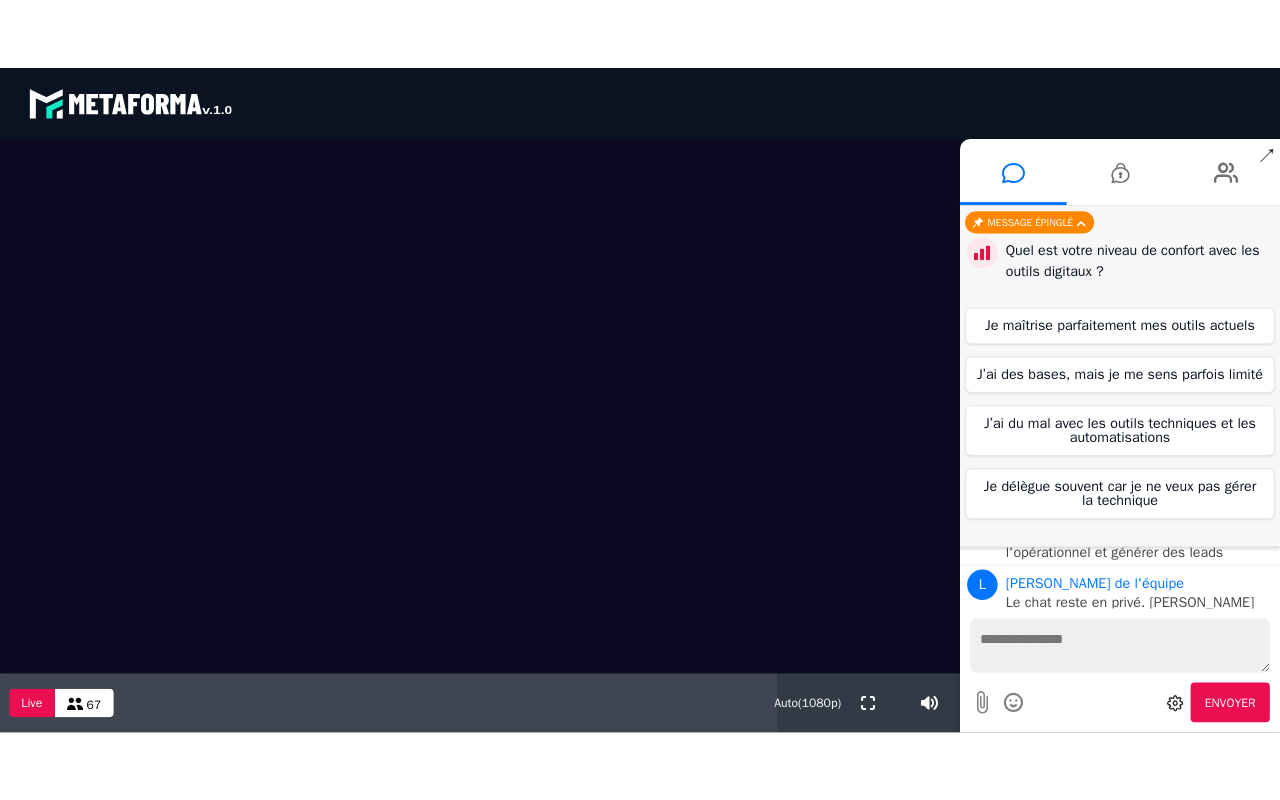 scroll, scrollTop: 3626, scrollLeft: 0, axis: vertical 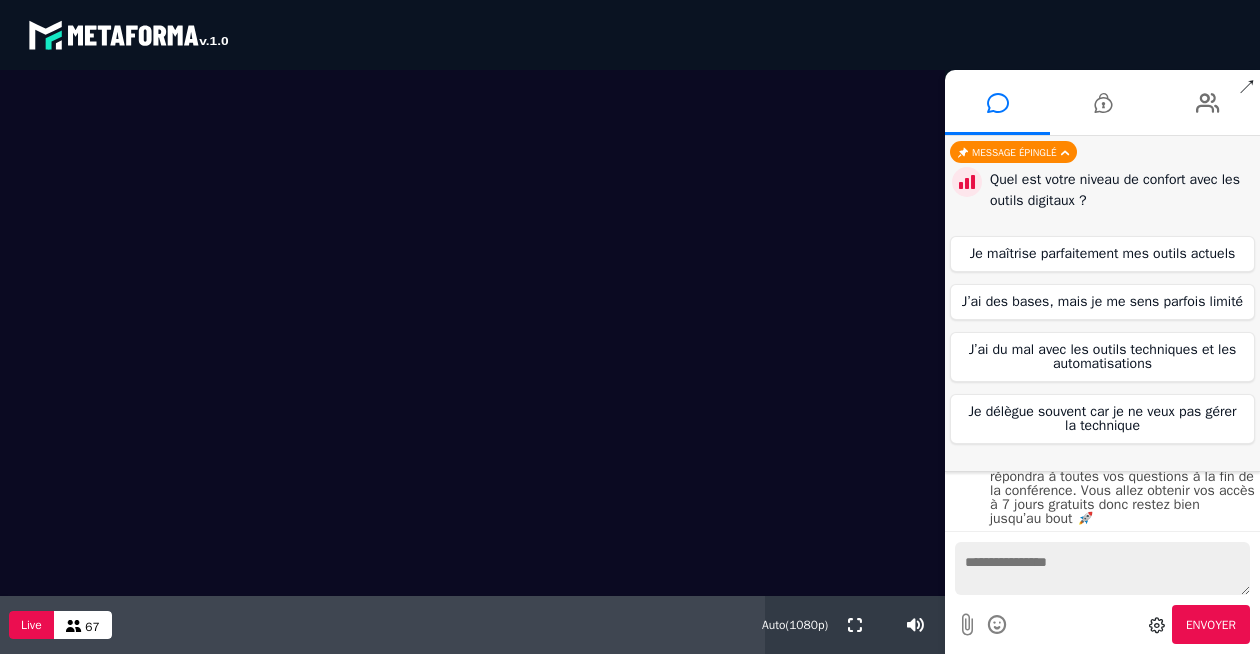click at bounding box center (1065, 153) 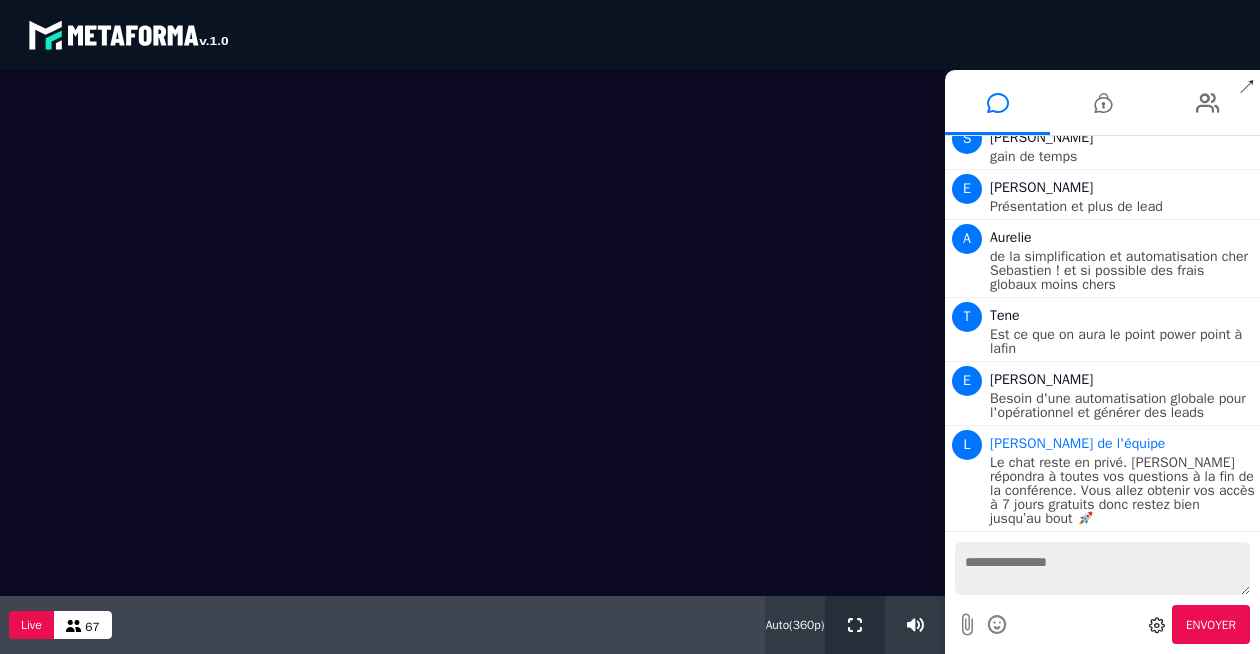click at bounding box center (855, 625) 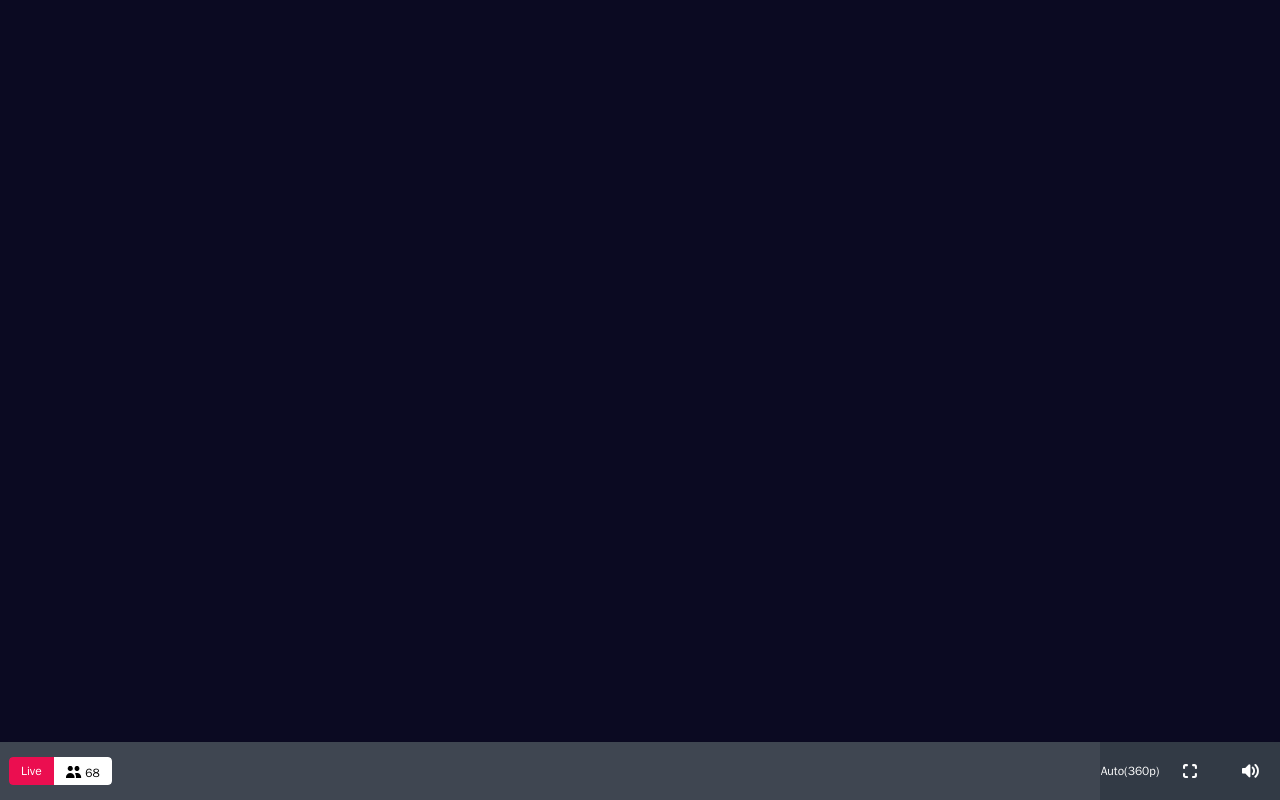 type 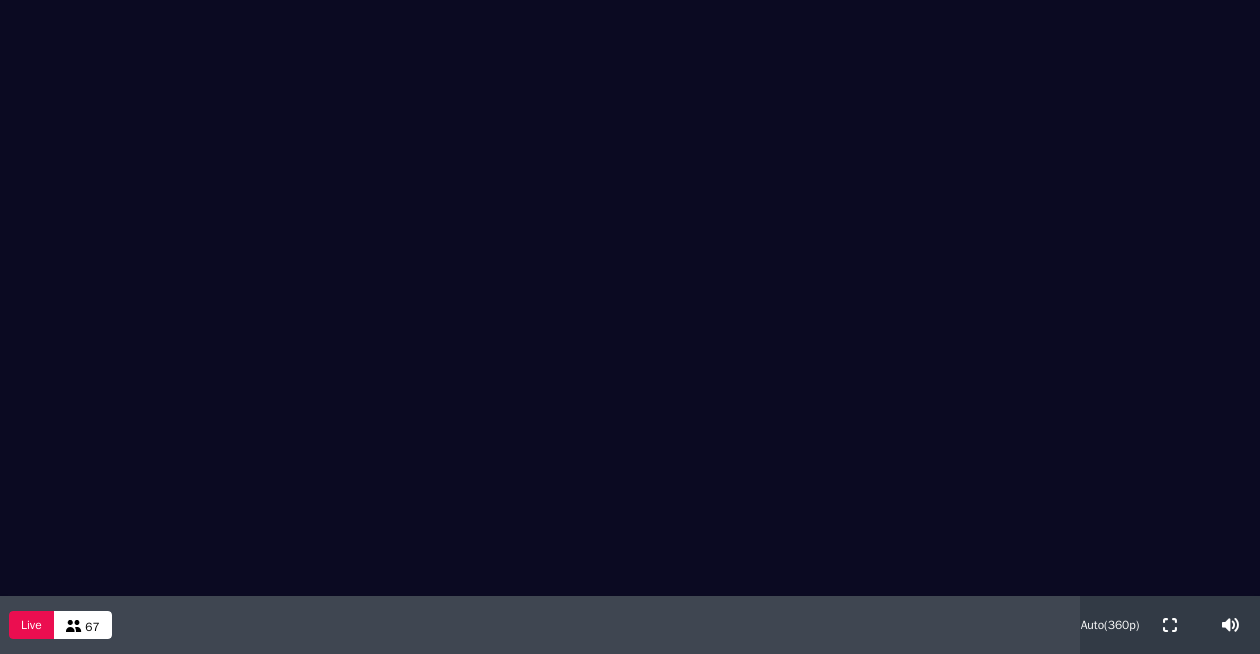 scroll, scrollTop: 3480, scrollLeft: 0, axis: vertical 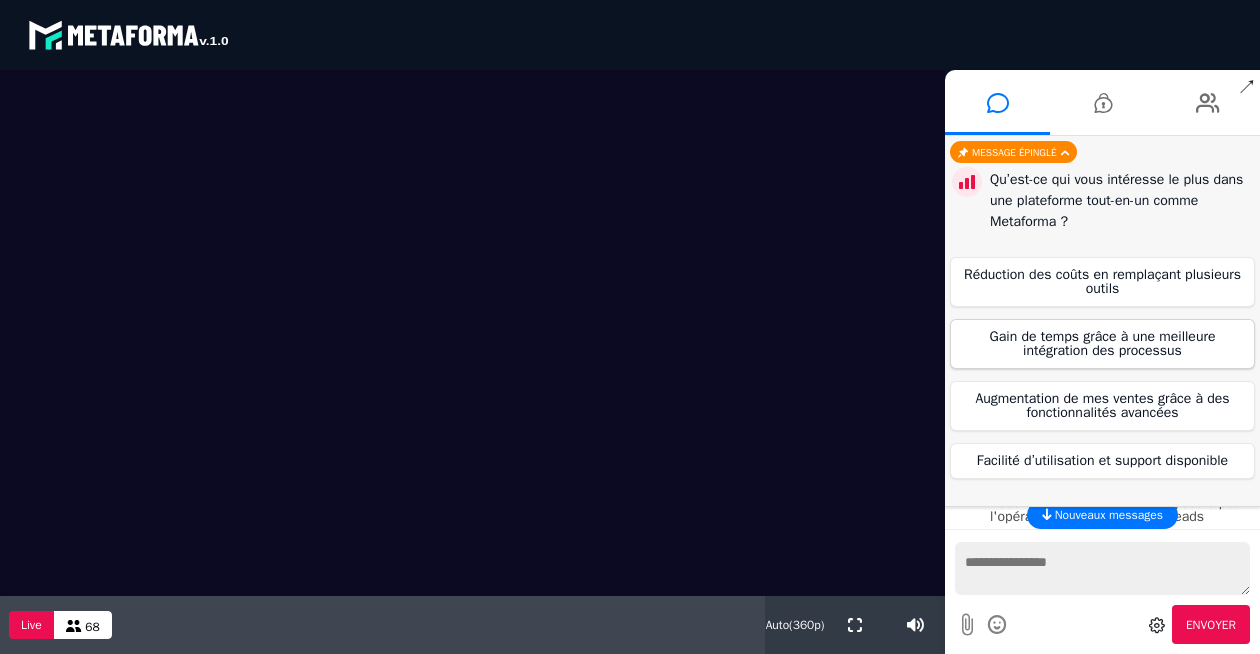 click on "Gain de temps grâce à une meilleure intégration des processus" at bounding box center [1102, 344] 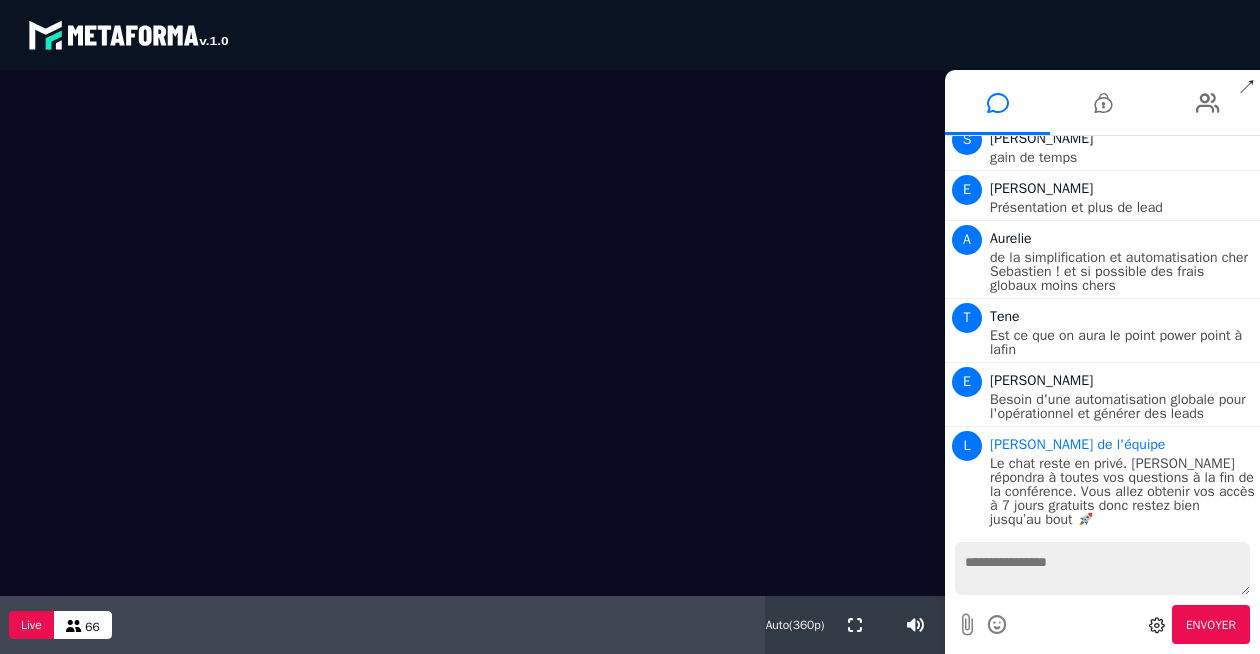 scroll, scrollTop: 3520, scrollLeft: 0, axis: vertical 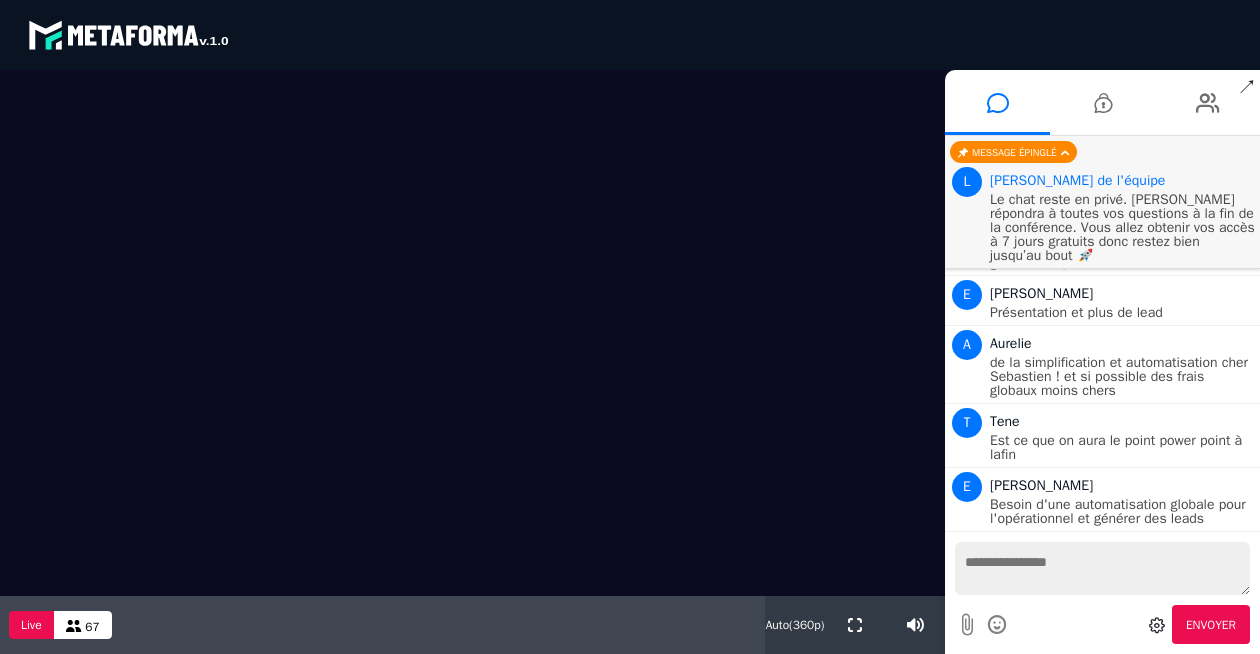 click on "↗" at bounding box center (1247, 88) 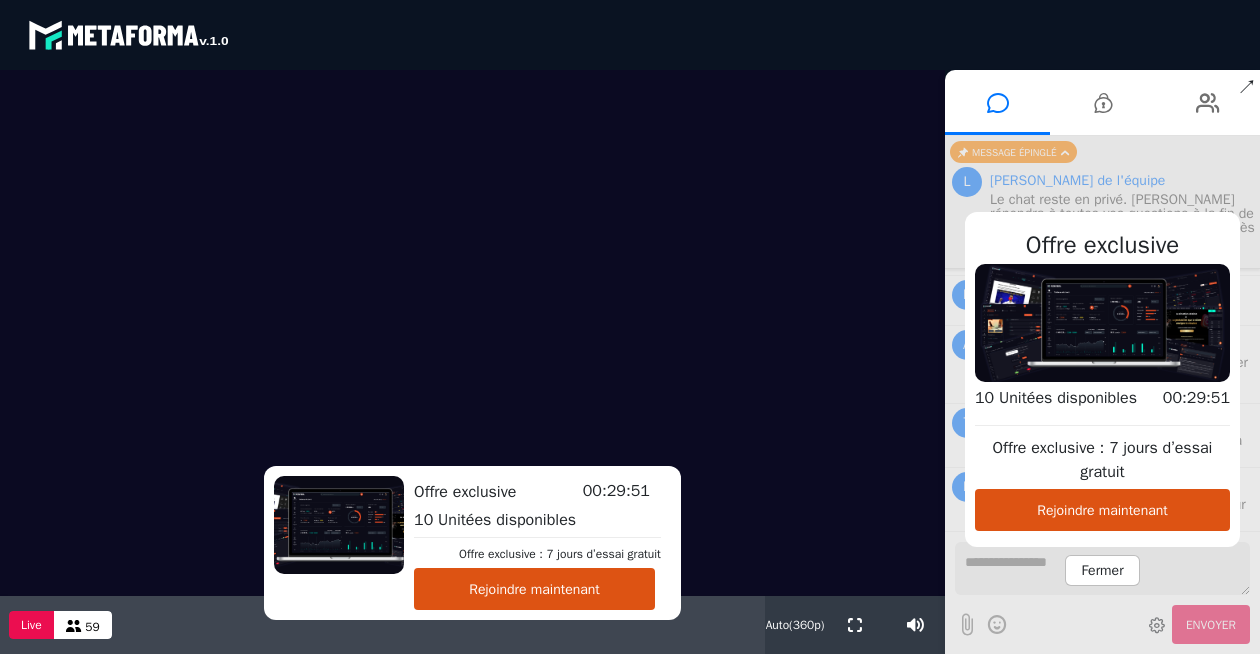 click on "Rejoindre maintenant" at bounding box center [534, 589] 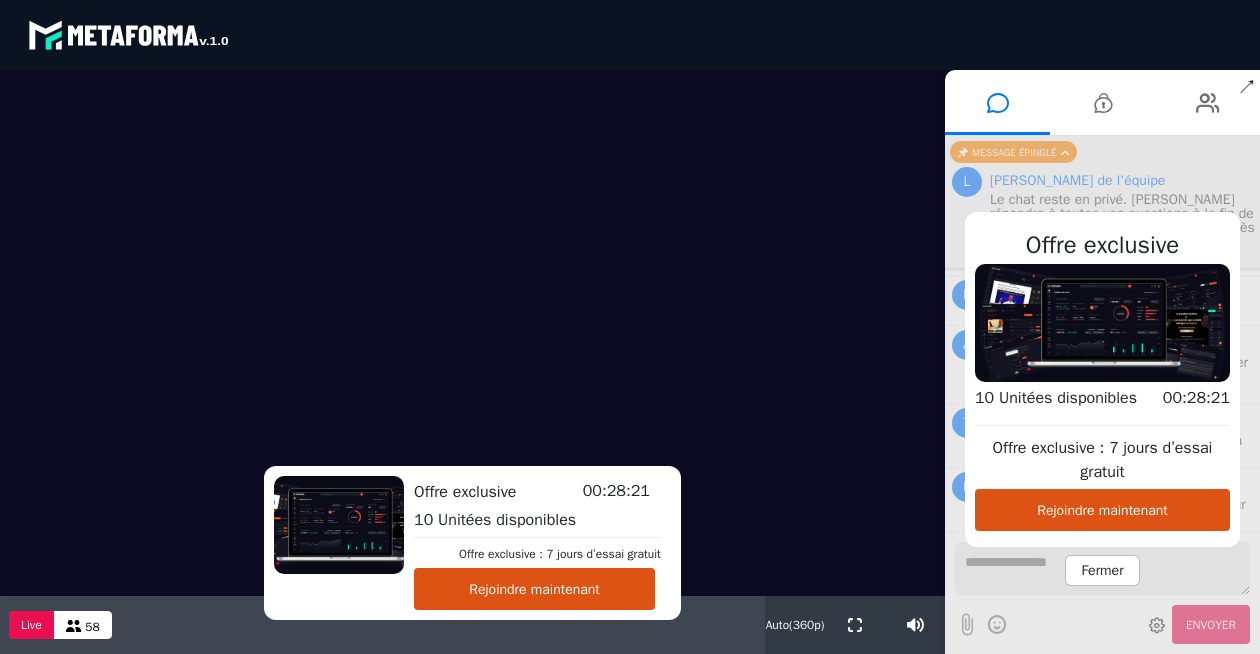 click on "Rejoindre maintenant" at bounding box center [534, 589] 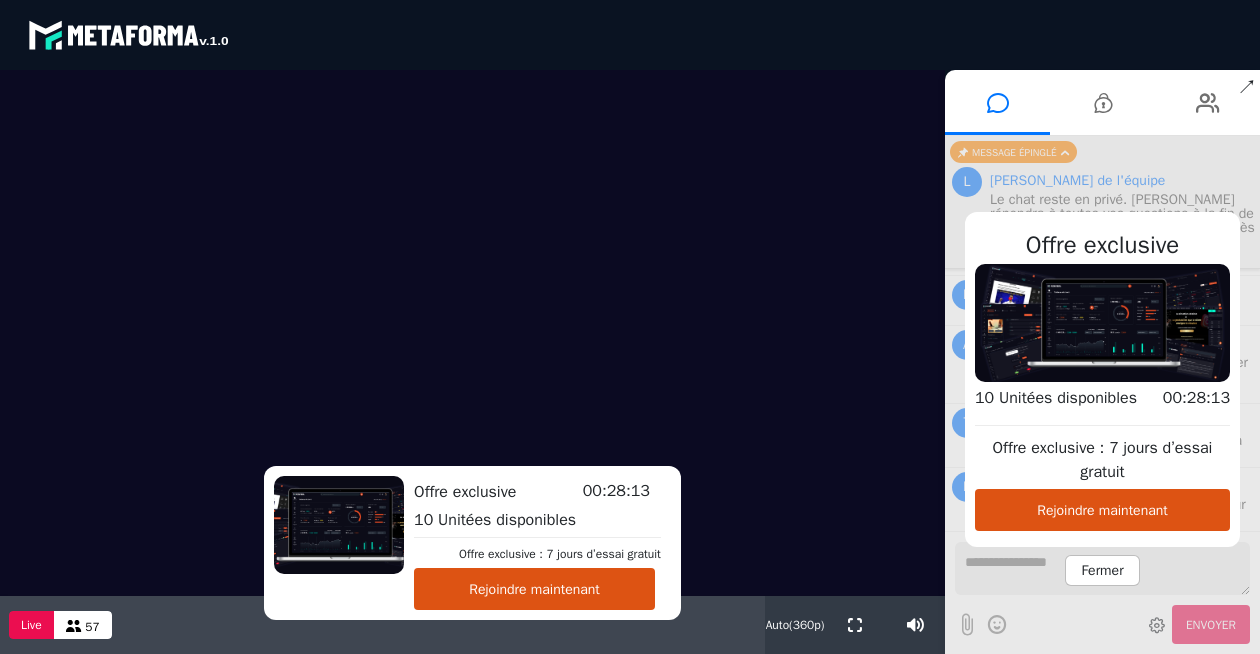 type 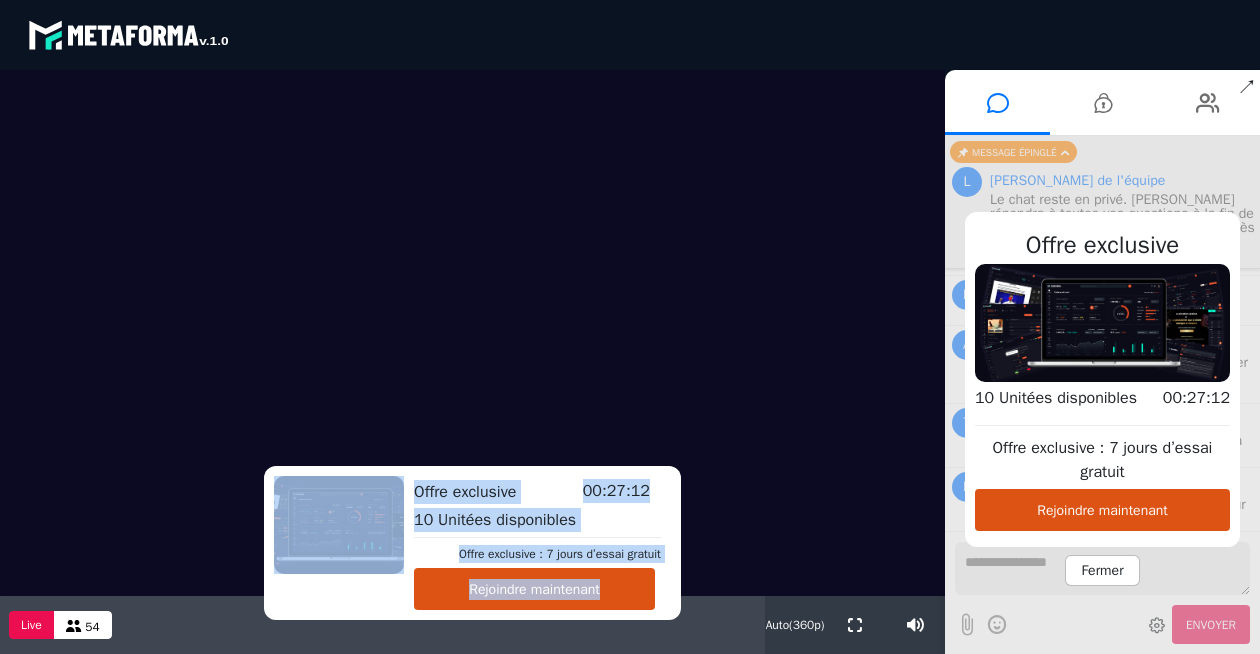 drag, startPoint x: 614, startPoint y: 520, endPoint x: 771, endPoint y: 519, distance: 157.00319 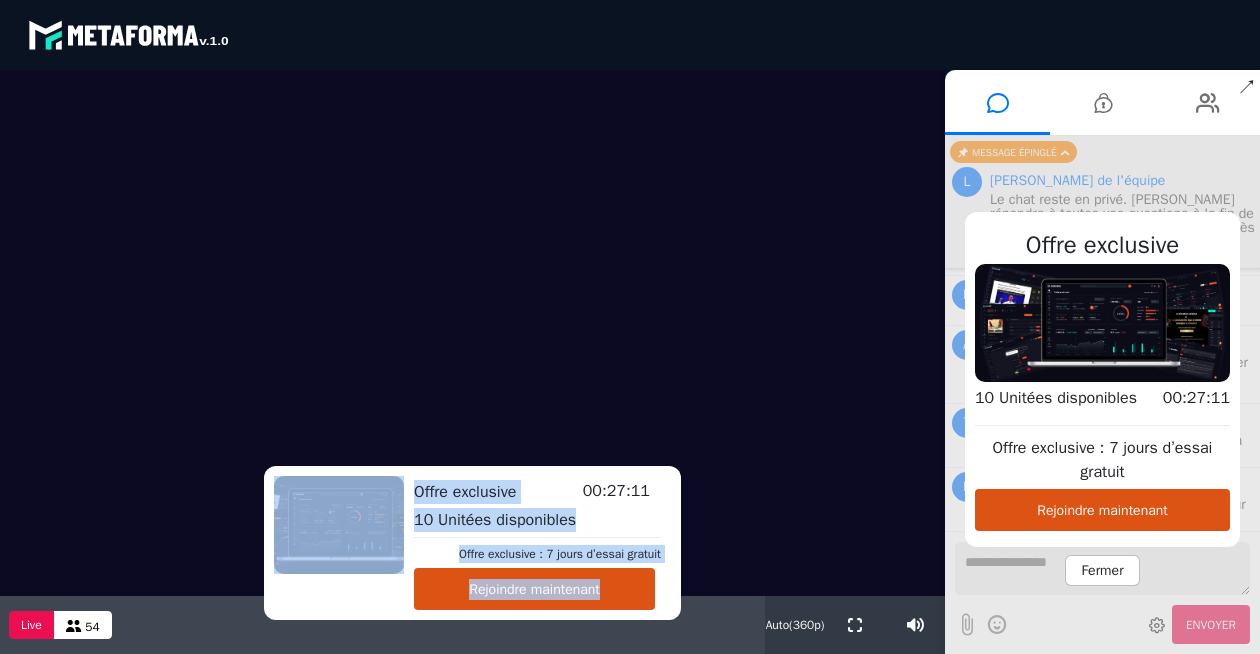 click at bounding box center [472, 333] 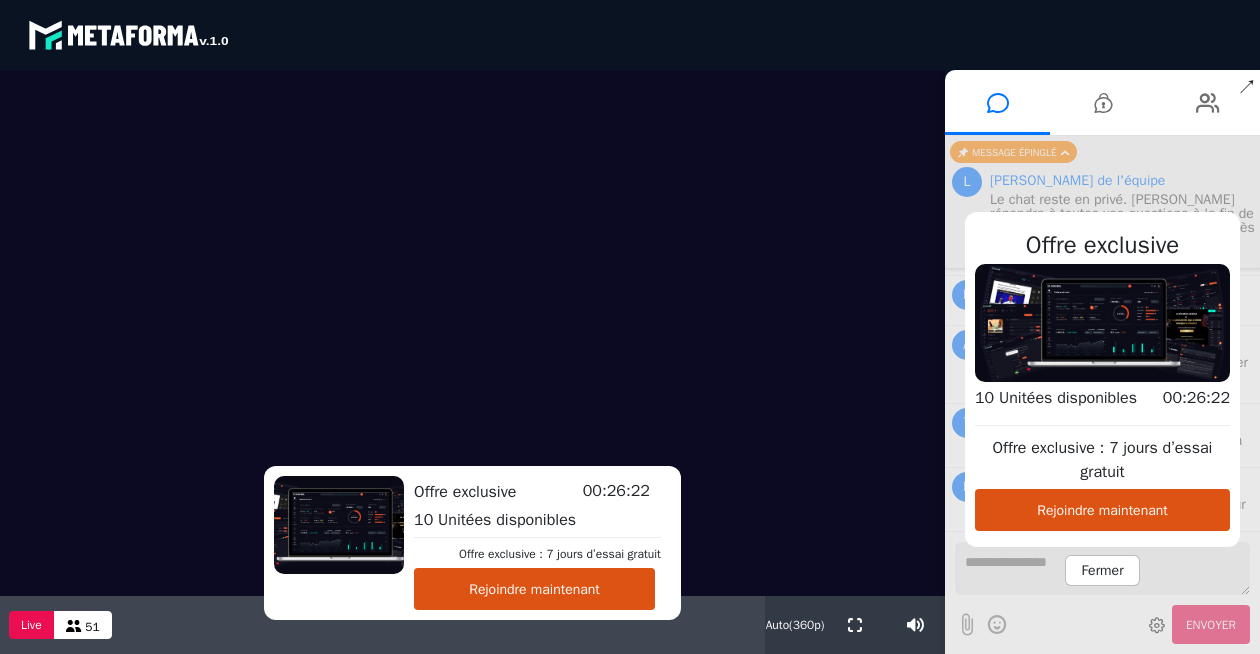 click on "Fermer" at bounding box center [1102, 570] 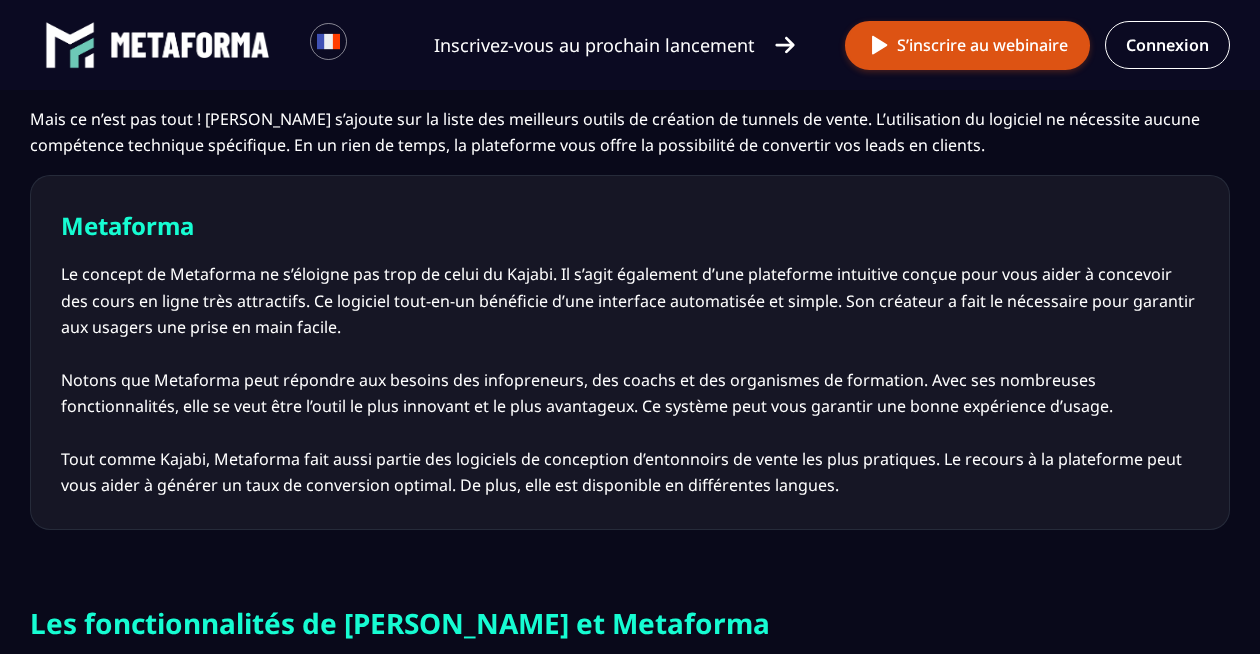 scroll, scrollTop: 956, scrollLeft: 0, axis: vertical 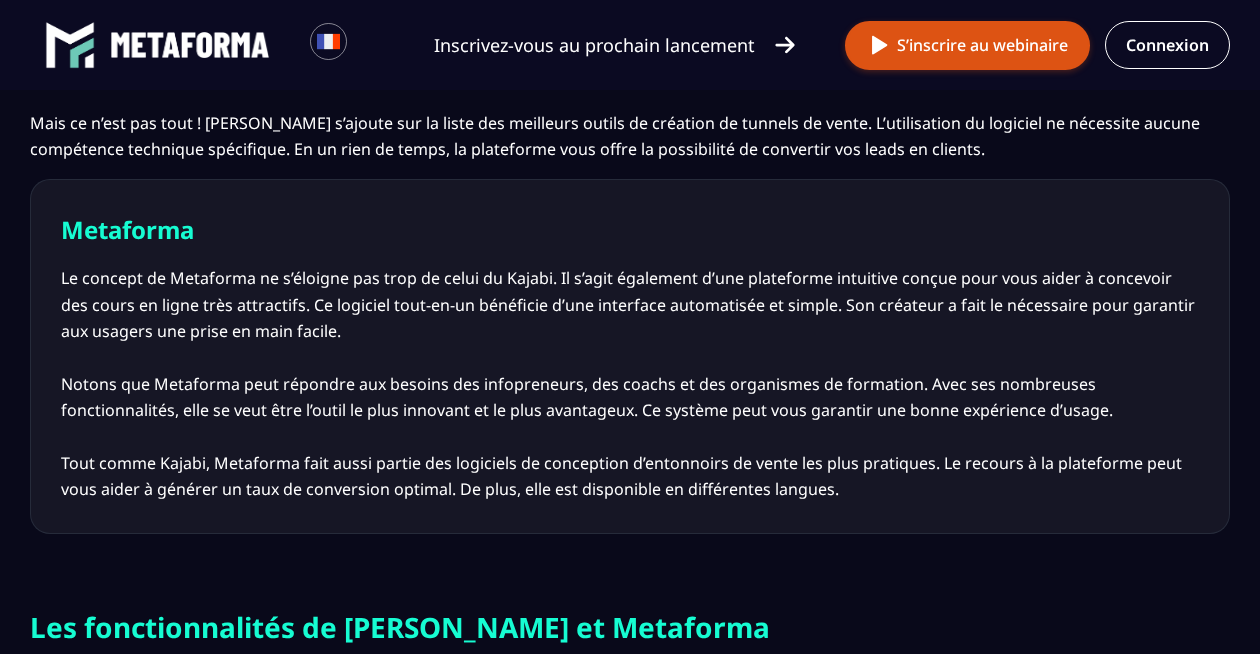 drag, startPoint x: 720, startPoint y: 262, endPoint x: 730, endPoint y: 303, distance: 42.201897 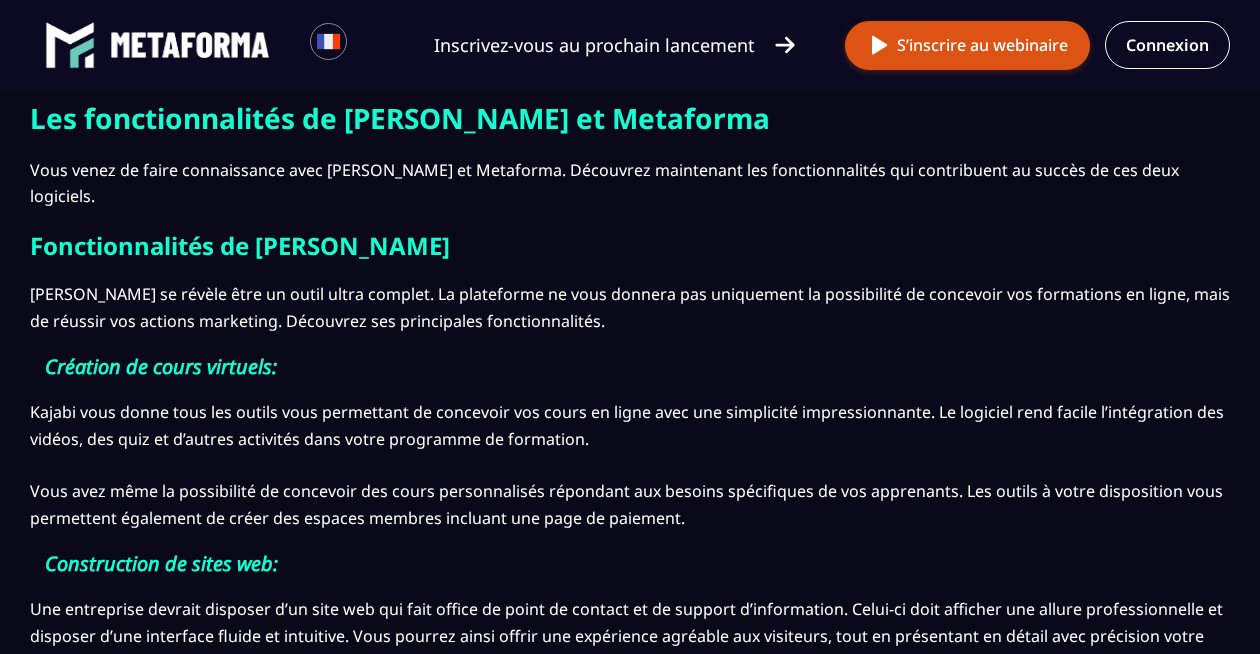 scroll, scrollTop: 811, scrollLeft: 0, axis: vertical 